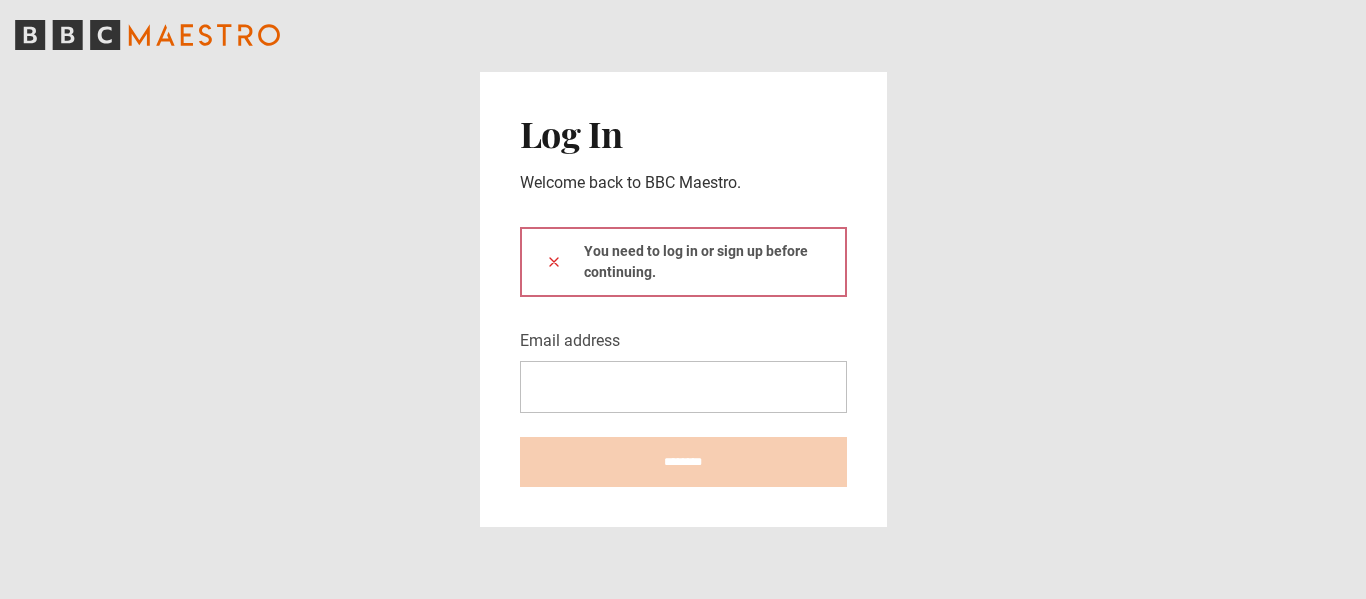 scroll, scrollTop: 0, scrollLeft: 0, axis: both 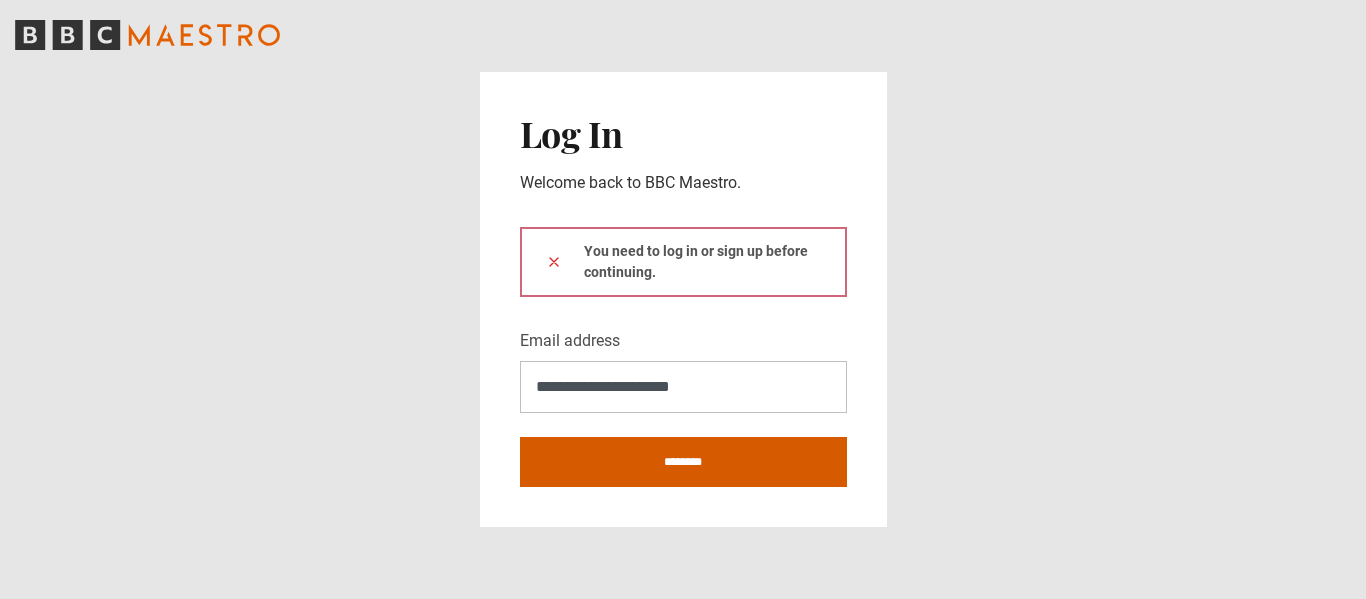 click on "********" at bounding box center (683, 462) 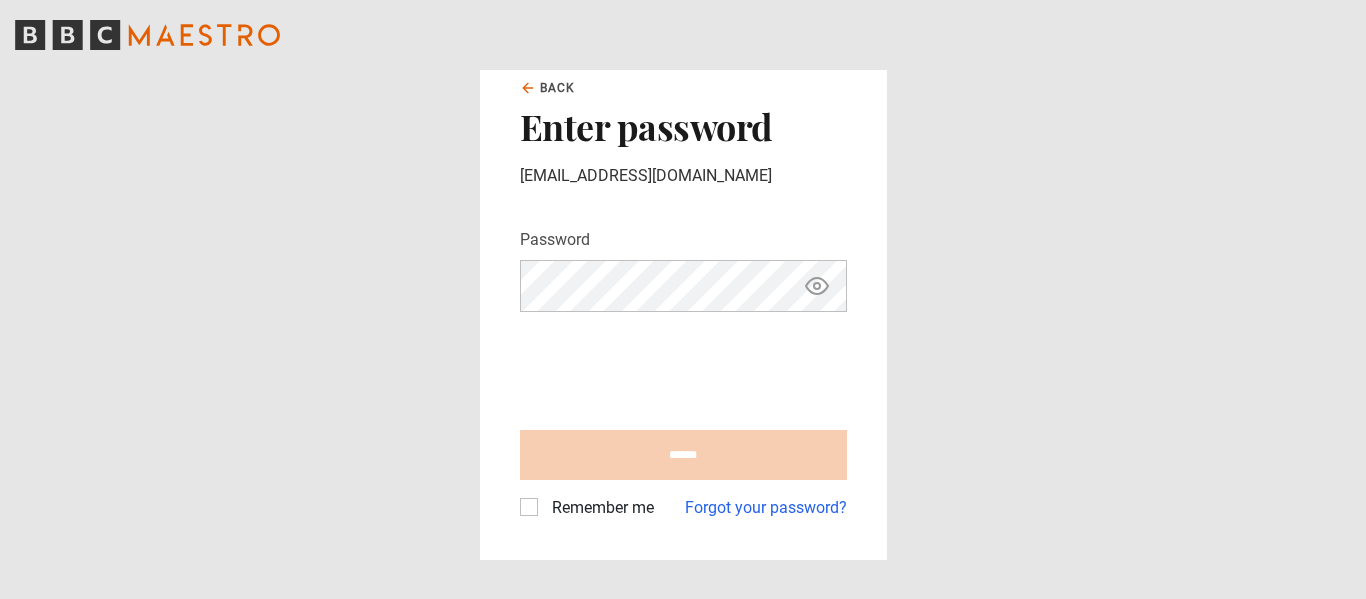 scroll, scrollTop: 0, scrollLeft: 0, axis: both 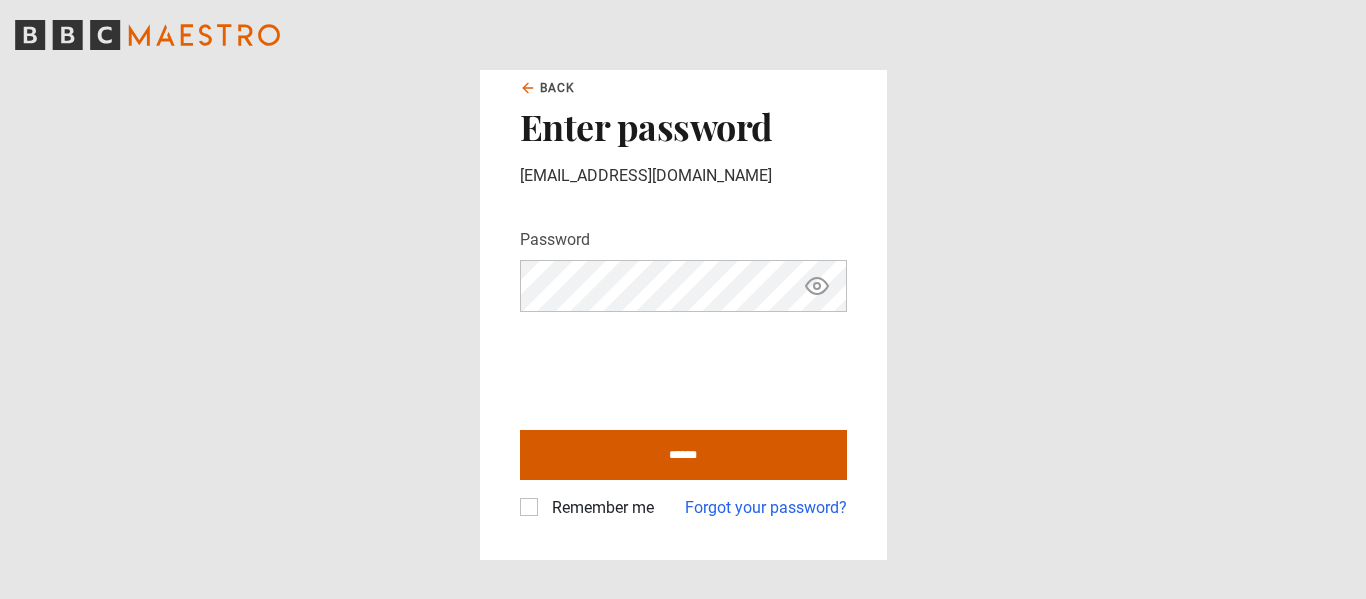 click on "******" at bounding box center (683, 455) 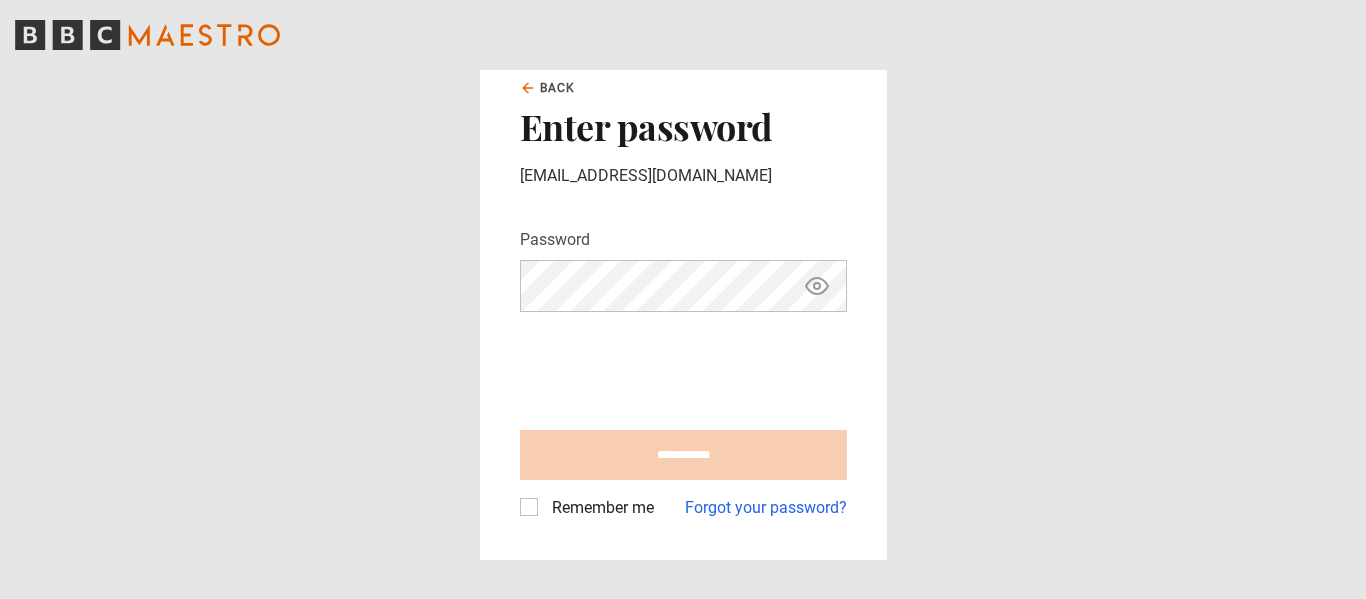 type on "**********" 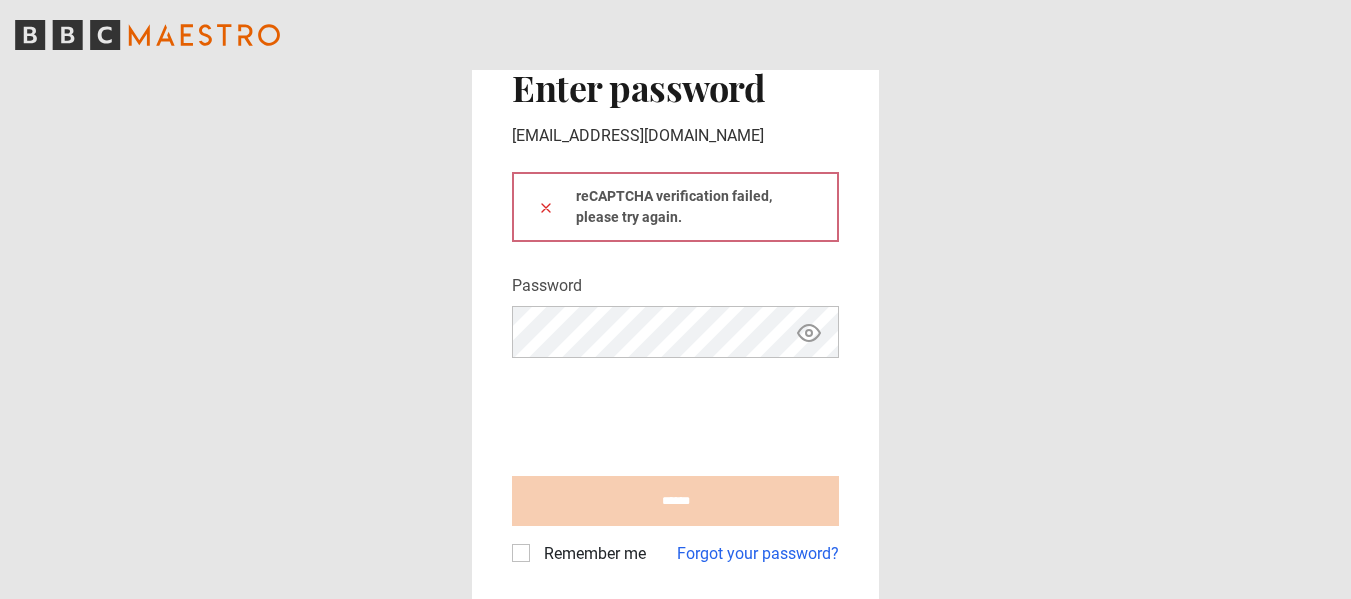 scroll, scrollTop: 0, scrollLeft: 0, axis: both 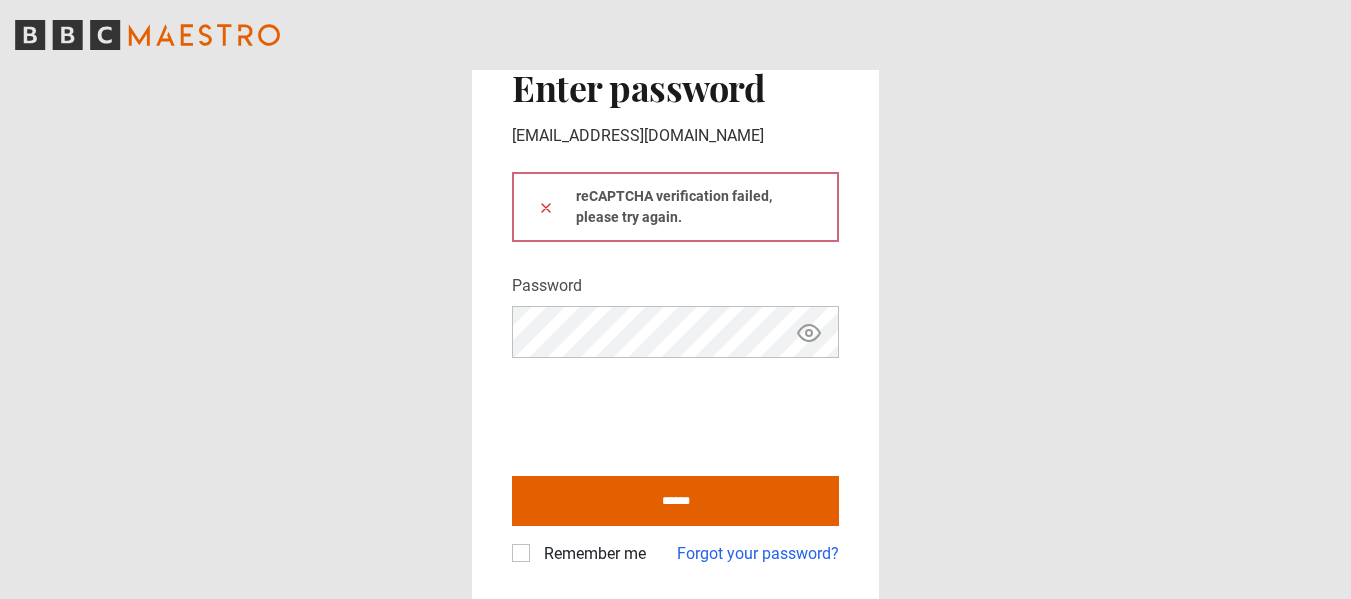 click 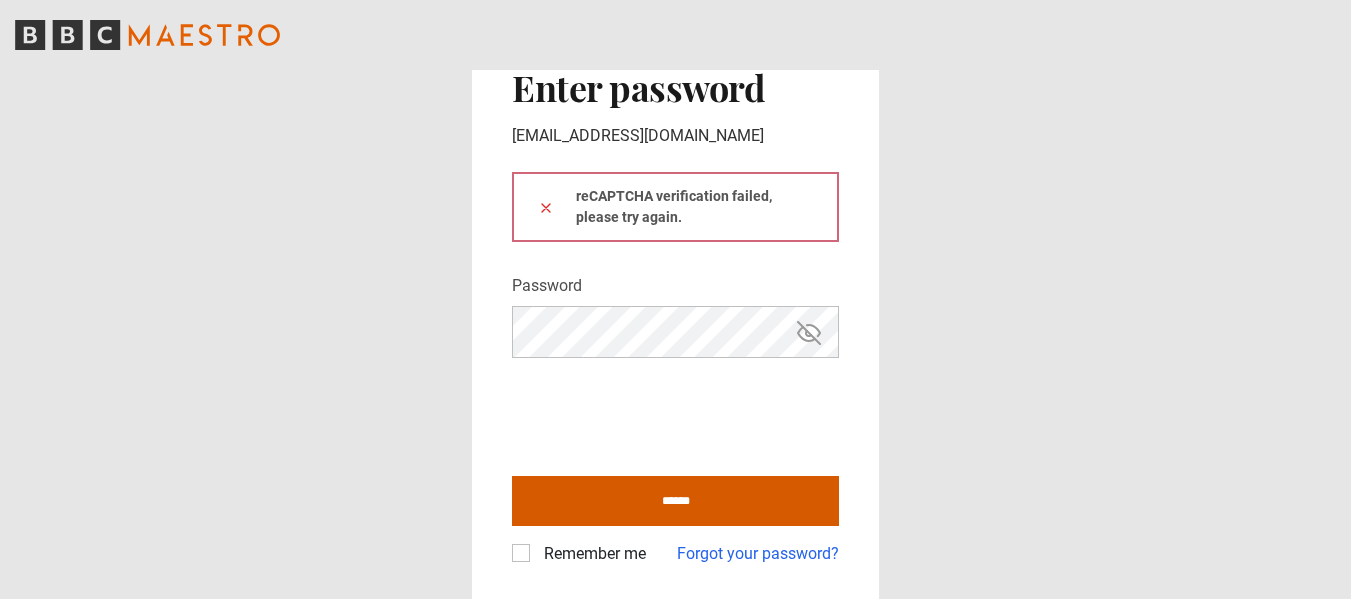 click on "******" at bounding box center [675, 501] 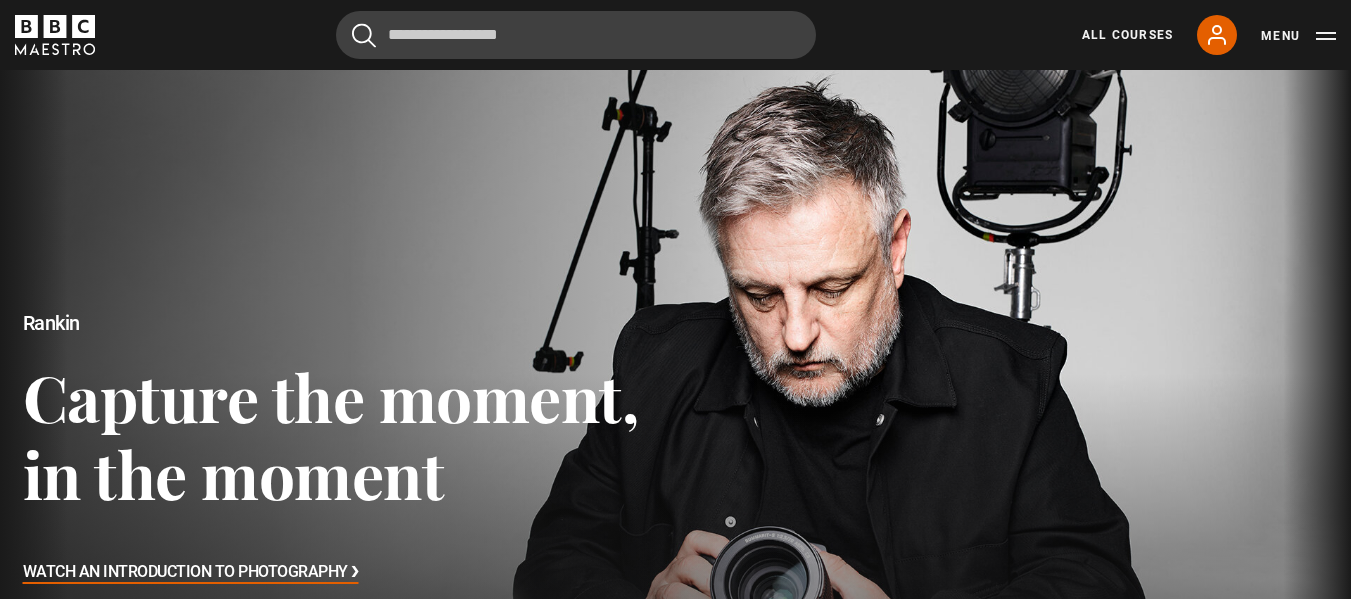 scroll, scrollTop: 0, scrollLeft: 0, axis: both 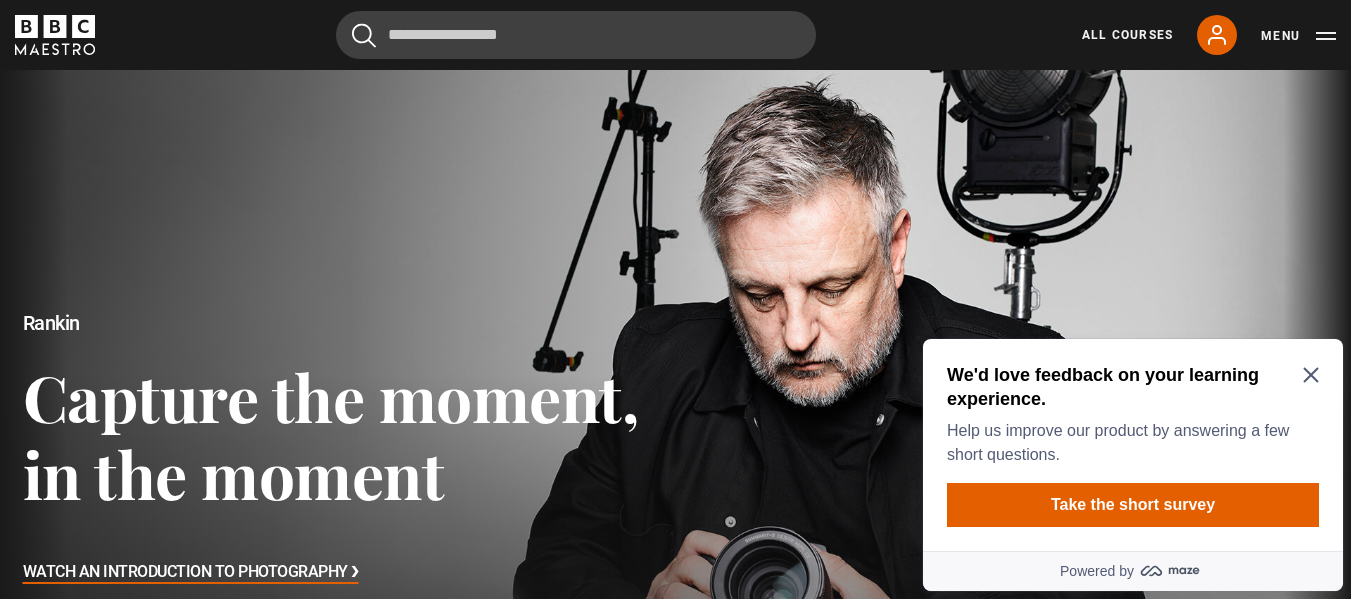 click 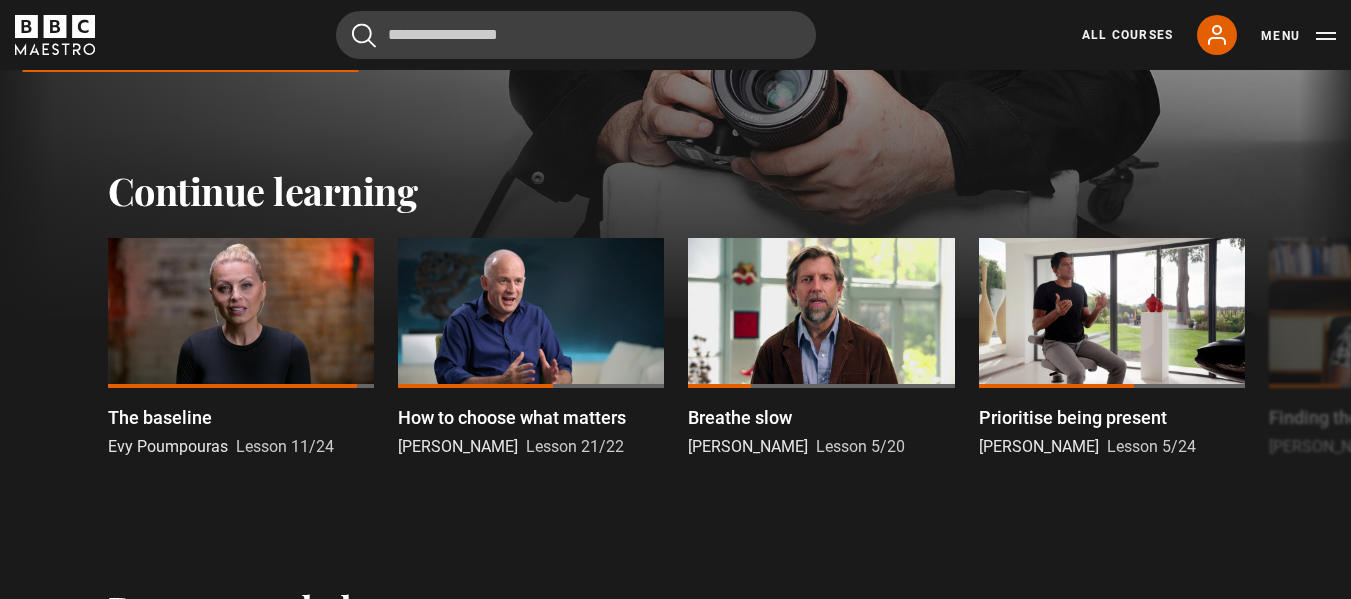 scroll, scrollTop: 543, scrollLeft: 0, axis: vertical 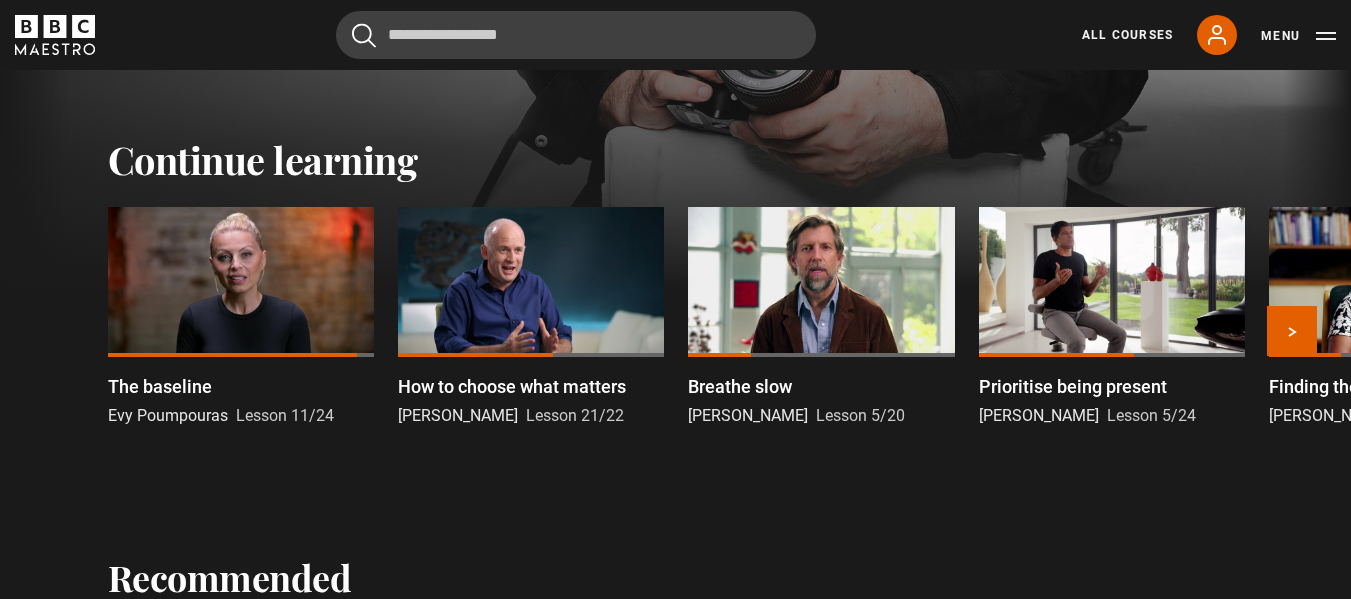 click at bounding box center [241, 282] 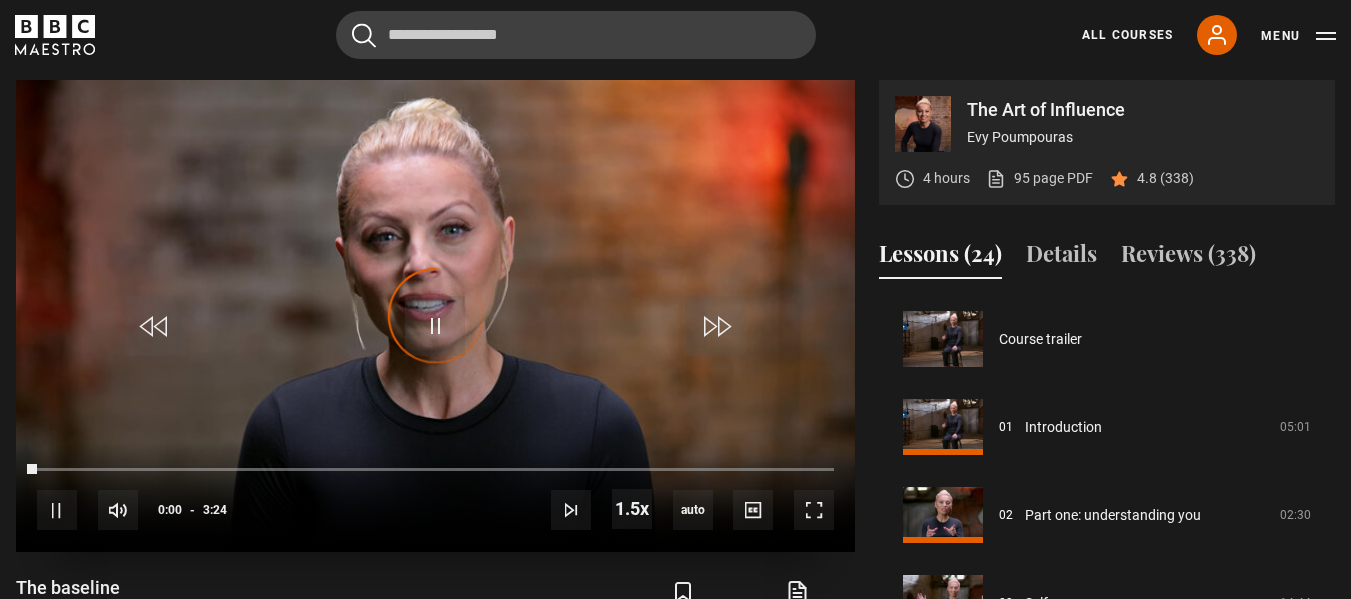 scroll, scrollTop: 828, scrollLeft: 0, axis: vertical 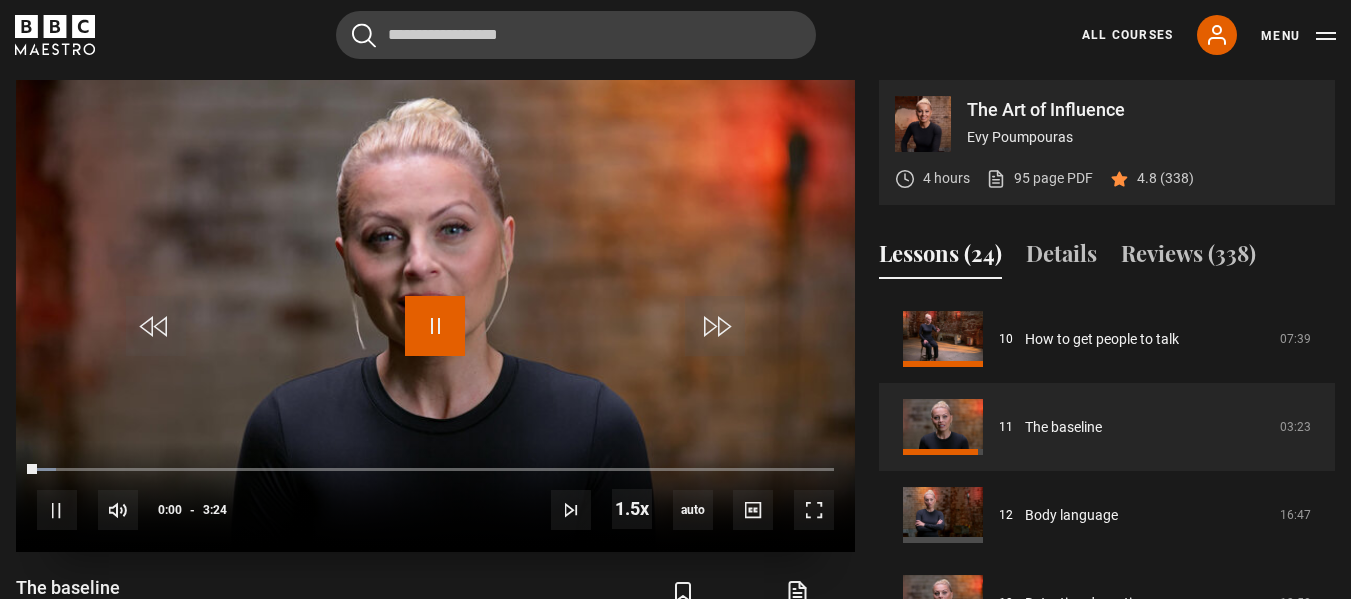 click at bounding box center [435, 326] 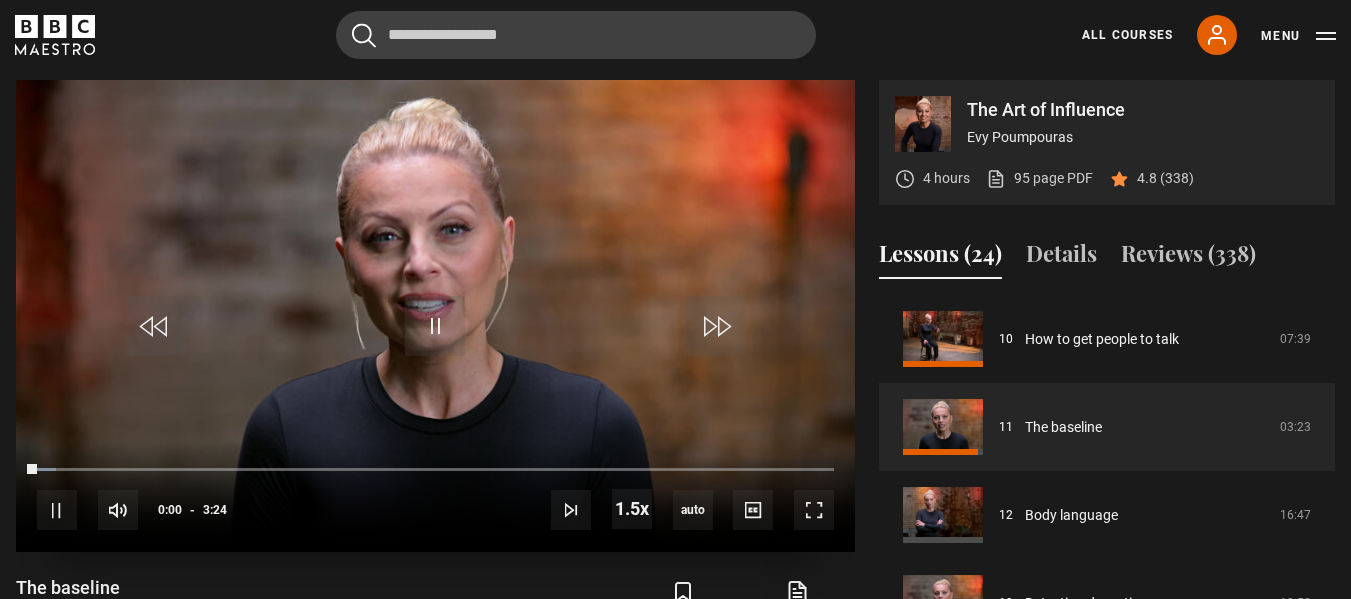 scroll, scrollTop: 0, scrollLeft: 0, axis: both 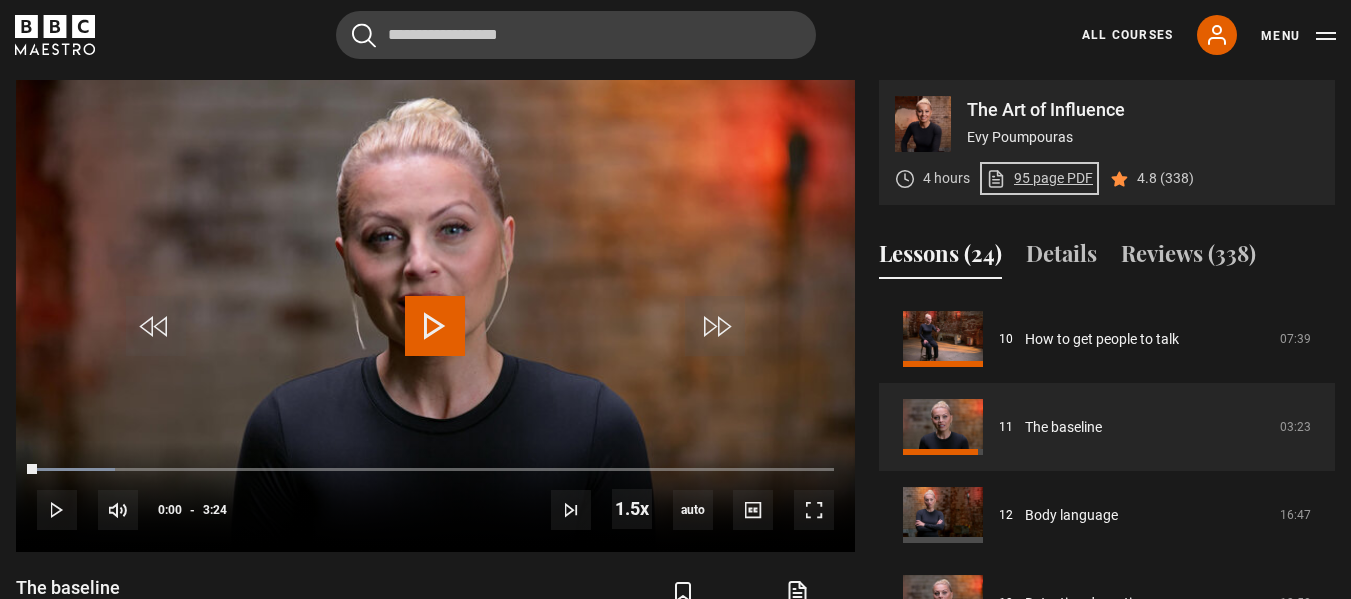 click on "95 page PDF
(opens in new tab)" at bounding box center (1039, 178) 